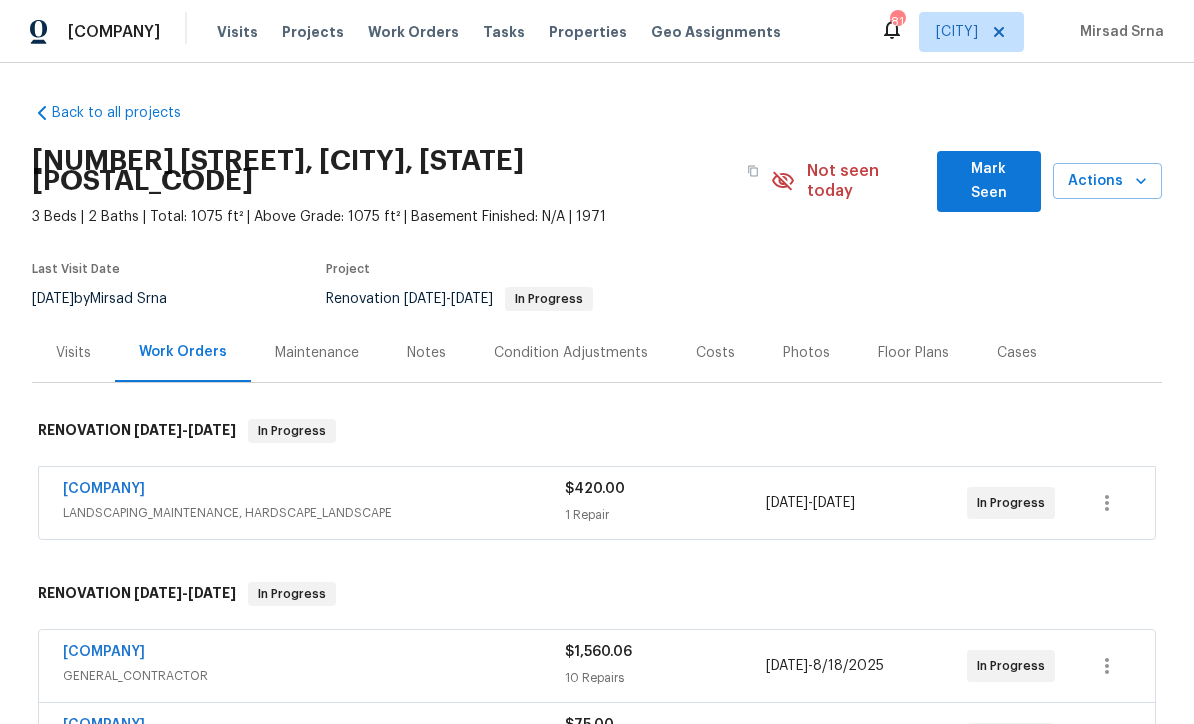 scroll, scrollTop: 1, scrollLeft: 0, axis: vertical 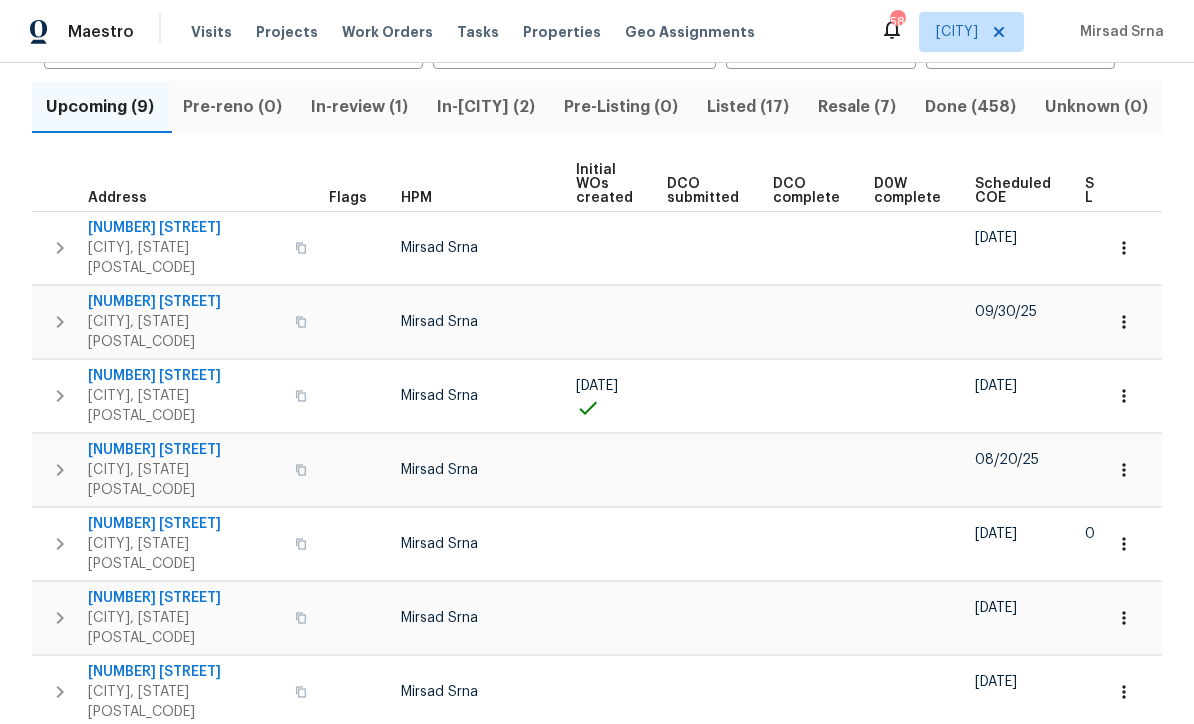 click on "In-reno (2)" at bounding box center [486, 107] 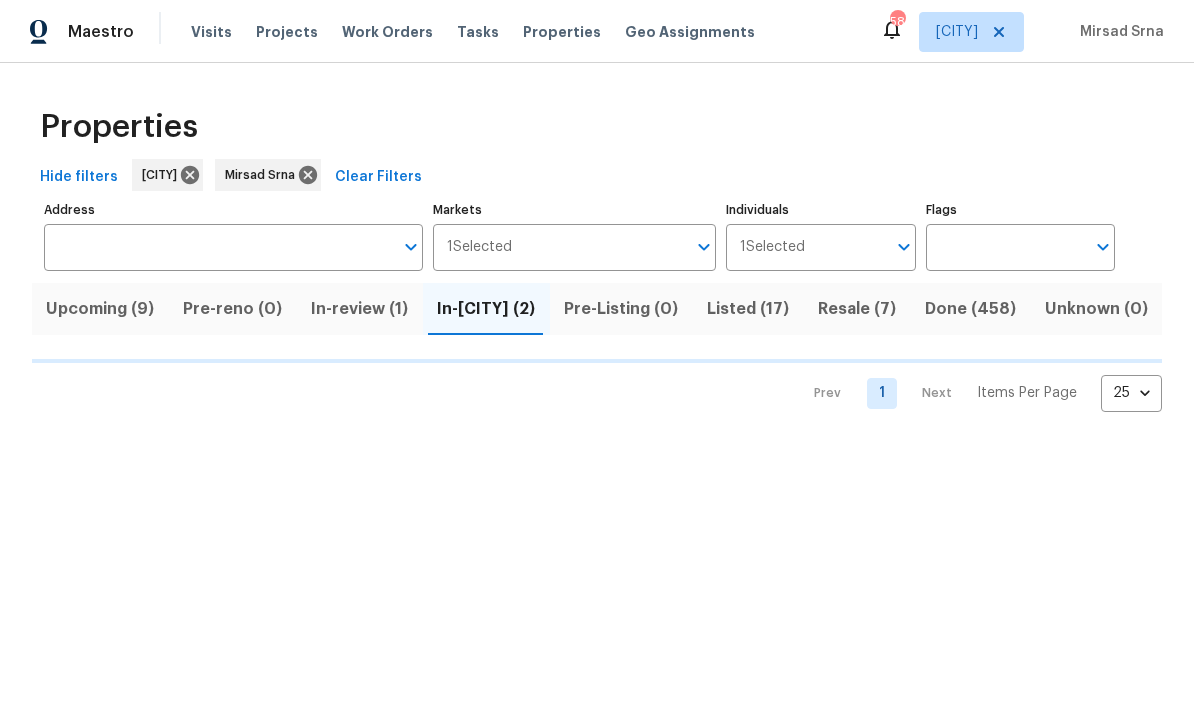 scroll, scrollTop: 0, scrollLeft: 0, axis: both 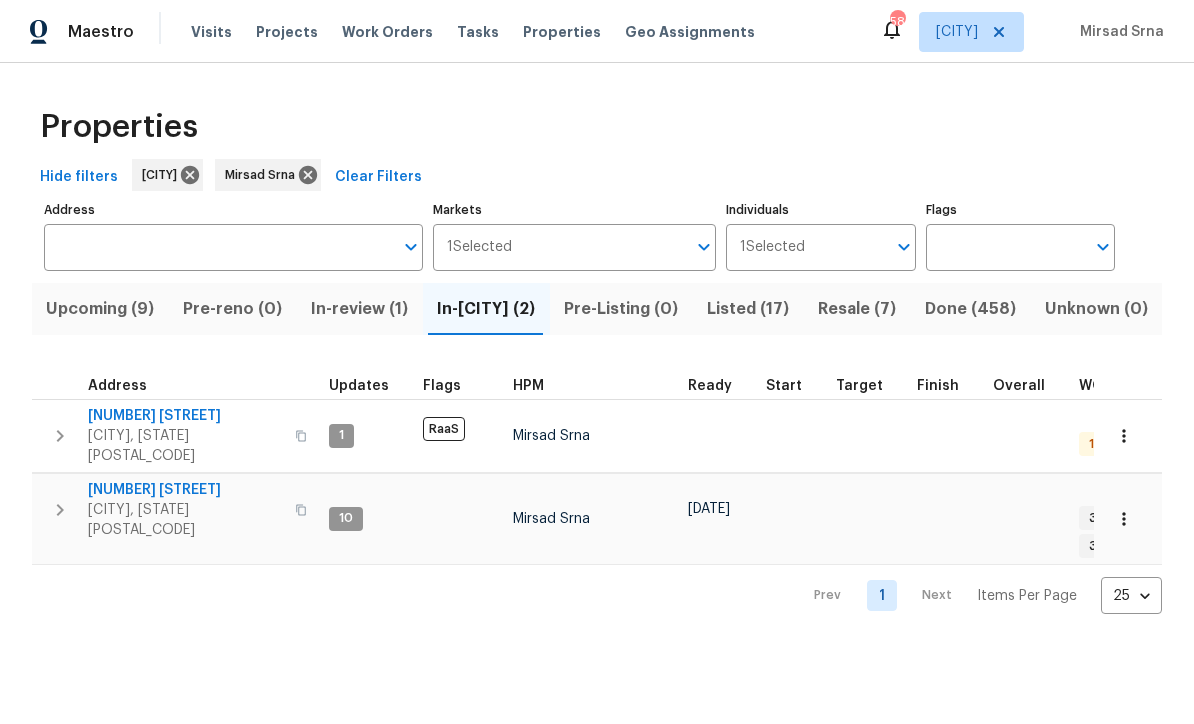 click on "[NUMBER] [STREET]" at bounding box center (185, 416) 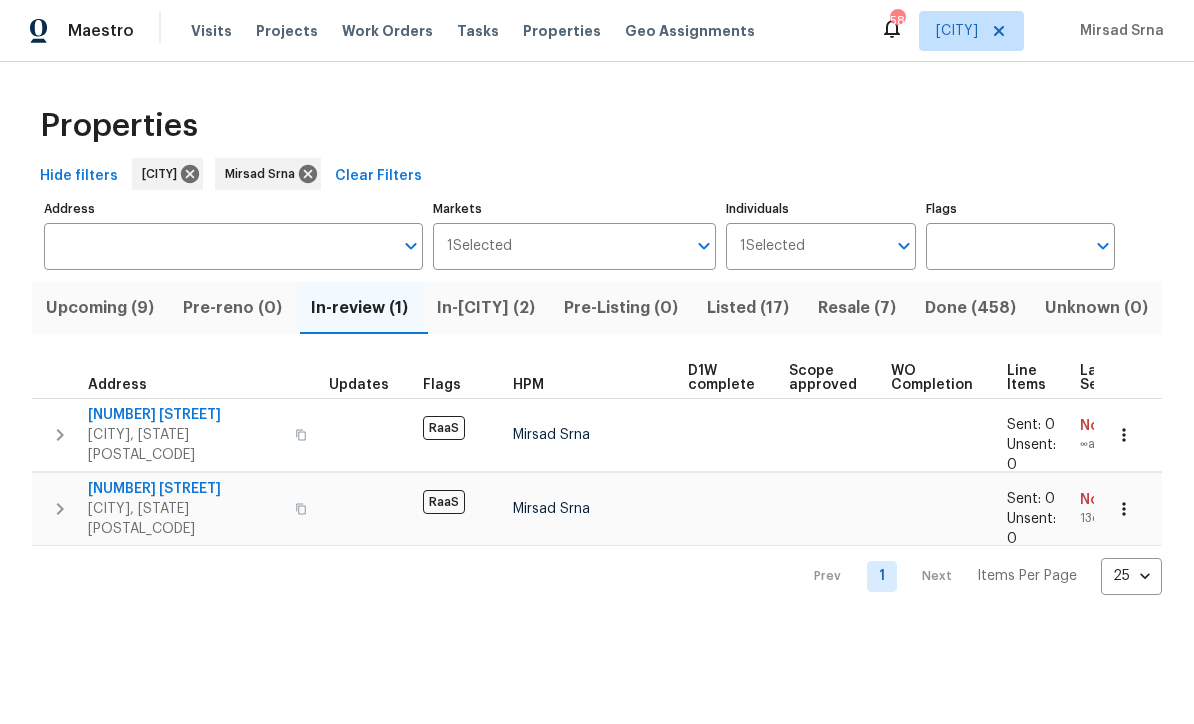 click on "Upcoming (9)" at bounding box center [100, 309] 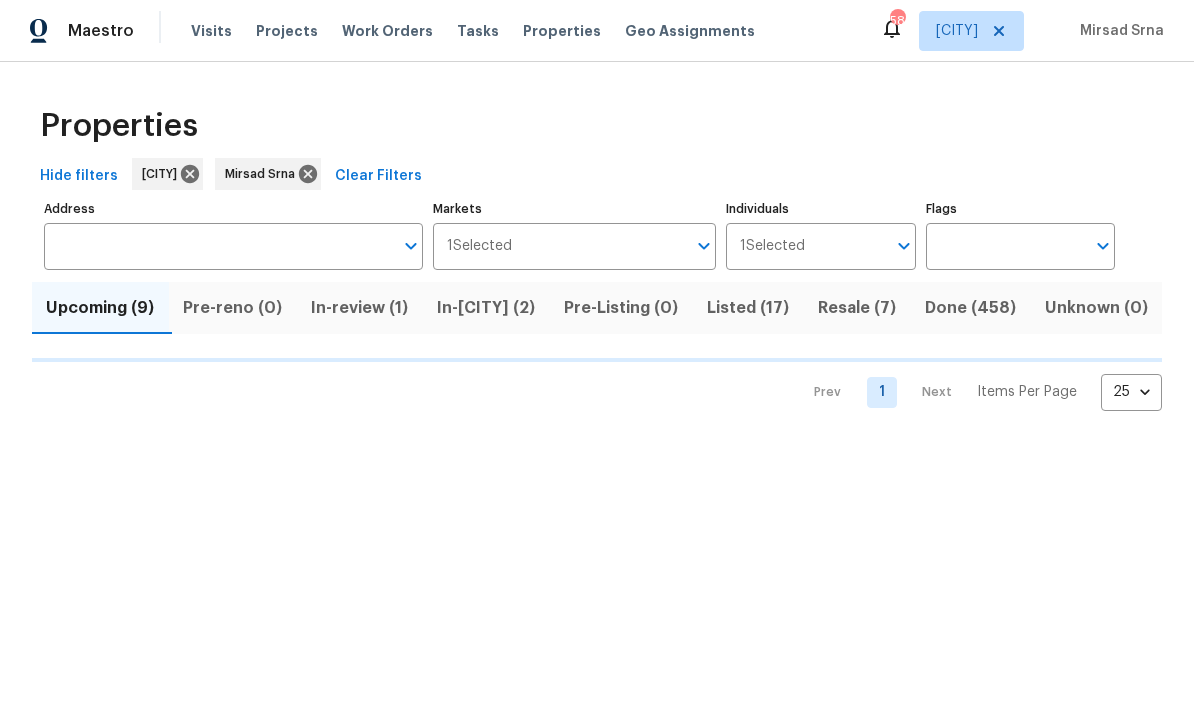 scroll, scrollTop: 1, scrollLeft: 0, axis: vertical 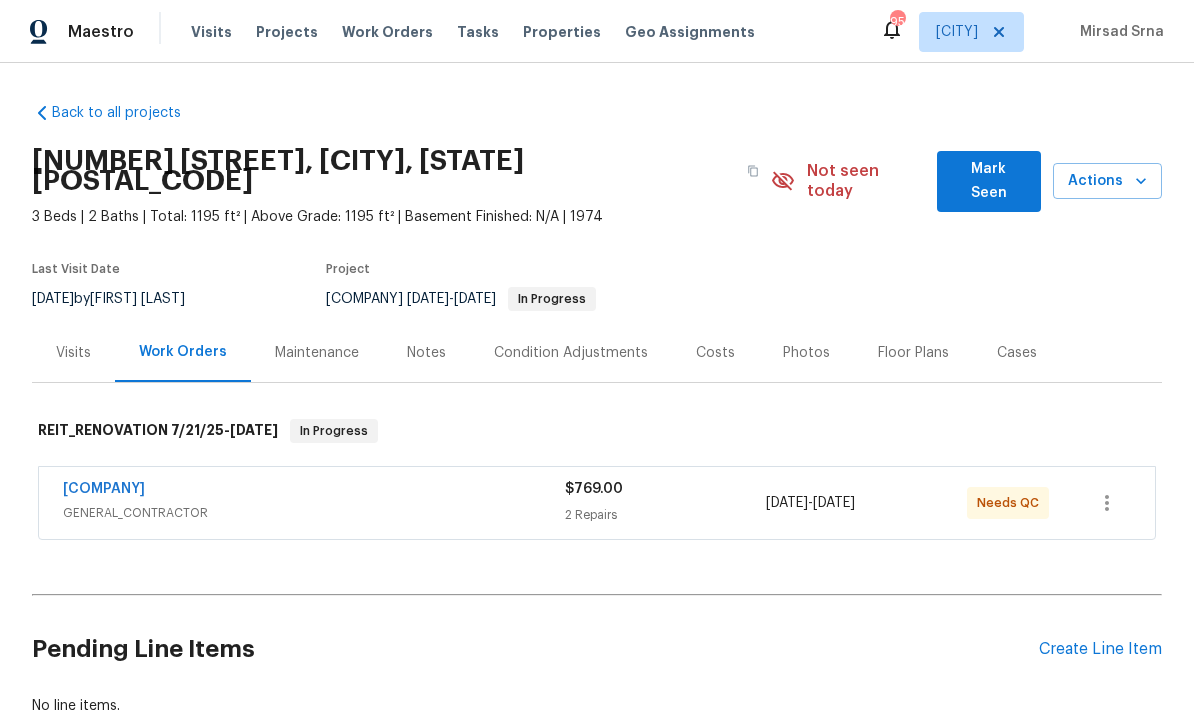 click on "Mark Seen" at bounding box center [989, 181] 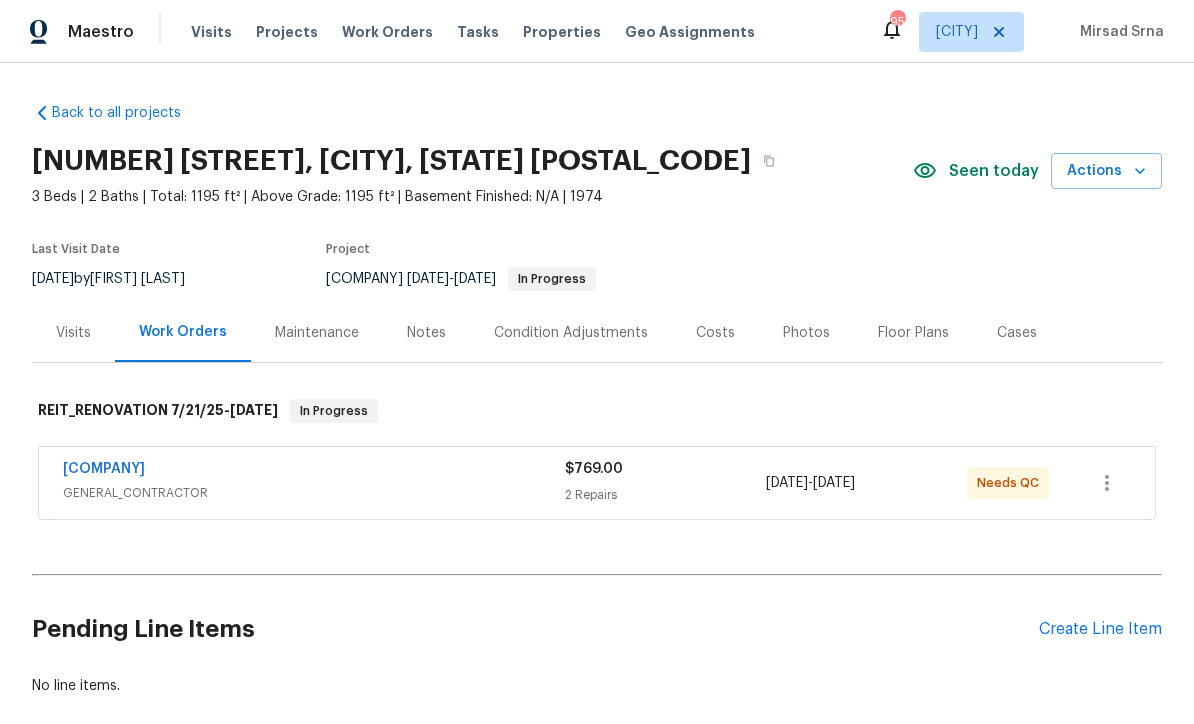 click on "[COMPANY]" at bounding box center [104, 469] 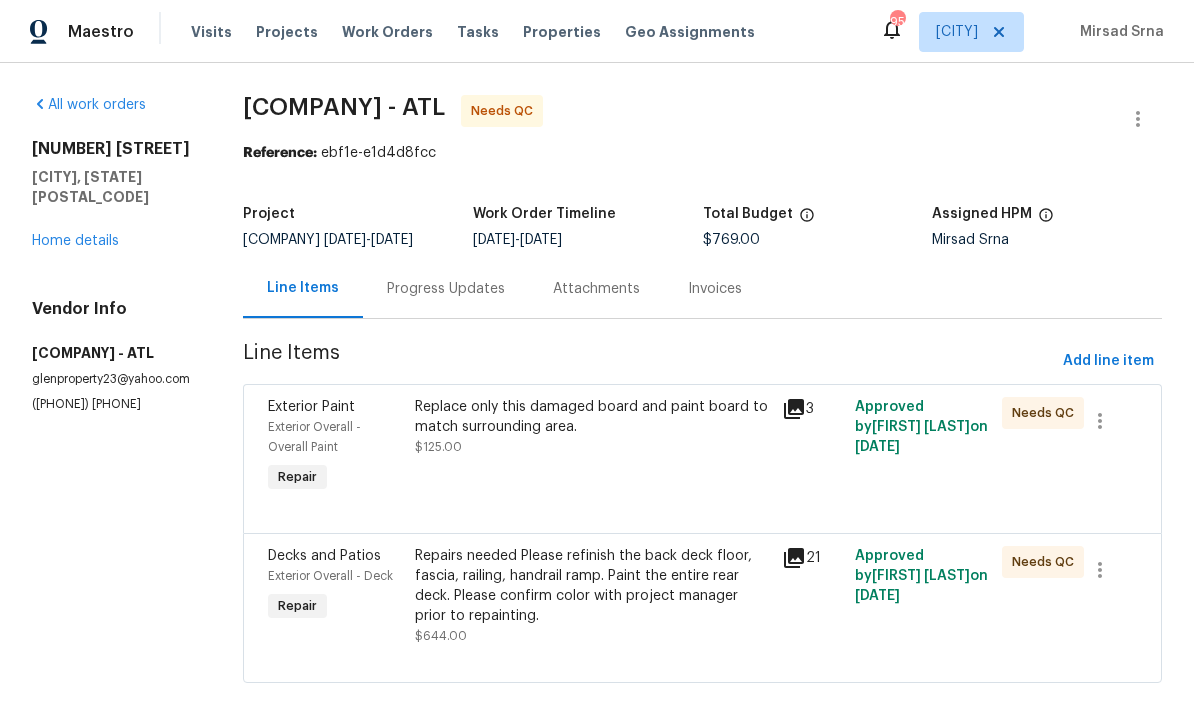scroll, scrollTop: 32, scrollLeft: 0, axis: vertical 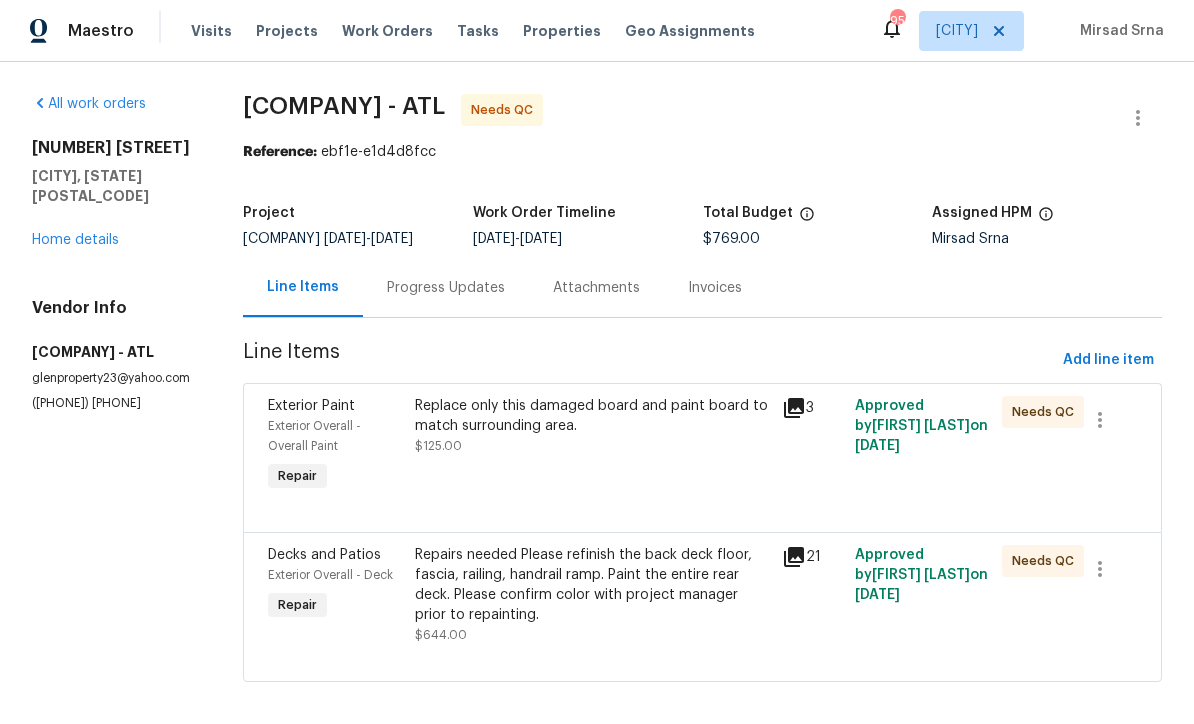 click on "Repairs needed Please refinish the back deck floor, fascia, railing, handrail ramp. Paint the entire rear deck. Please confirm color with project manager prior to repainting." at bounding box center [592, 586] 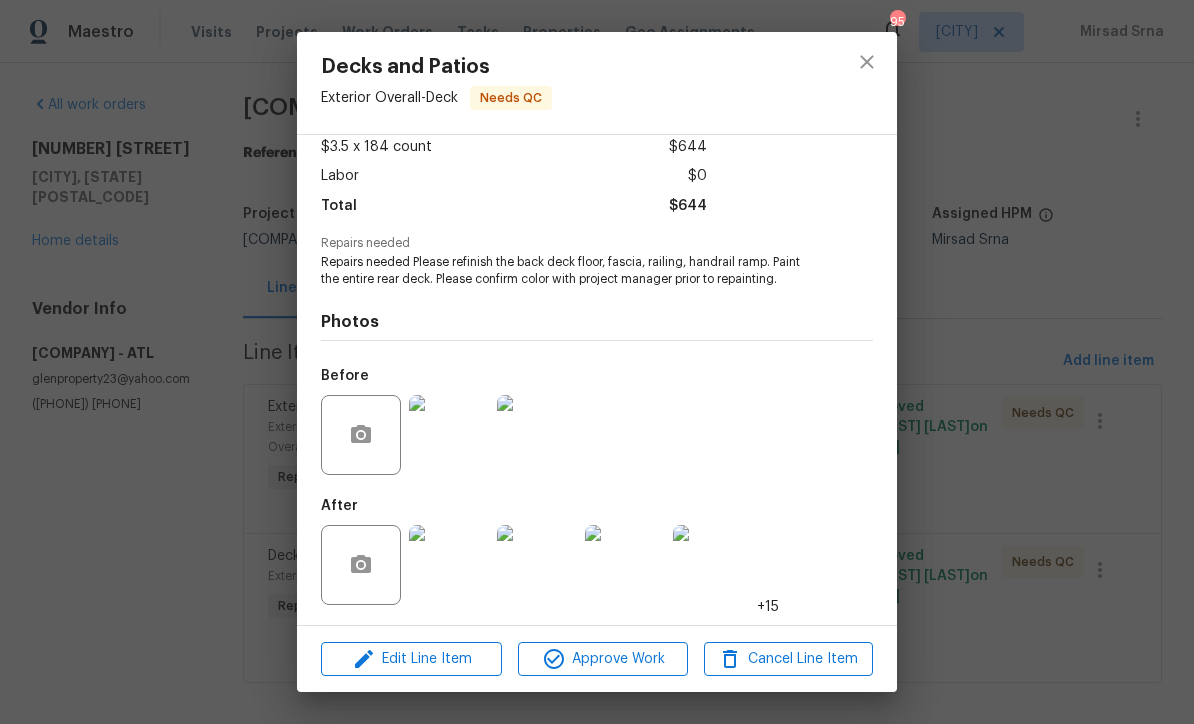 scroll, scrollTop: 118, scrollLeft: 0, axis: vertical 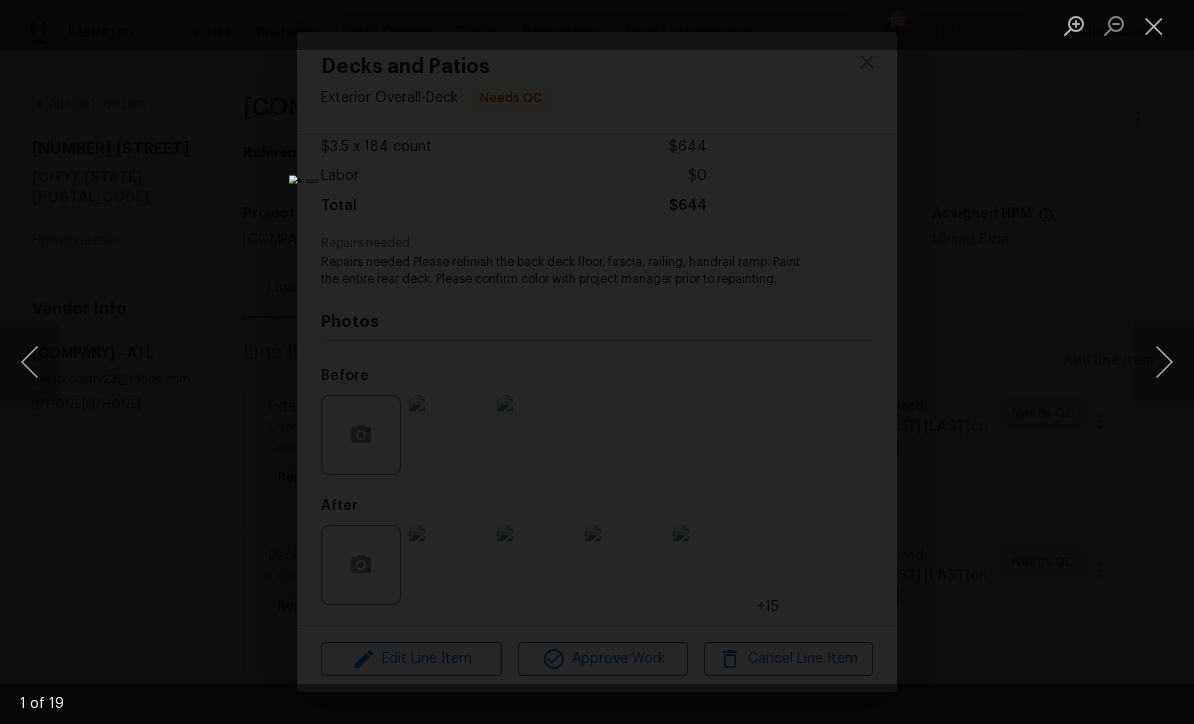 click at bounding box center [1164, 362] 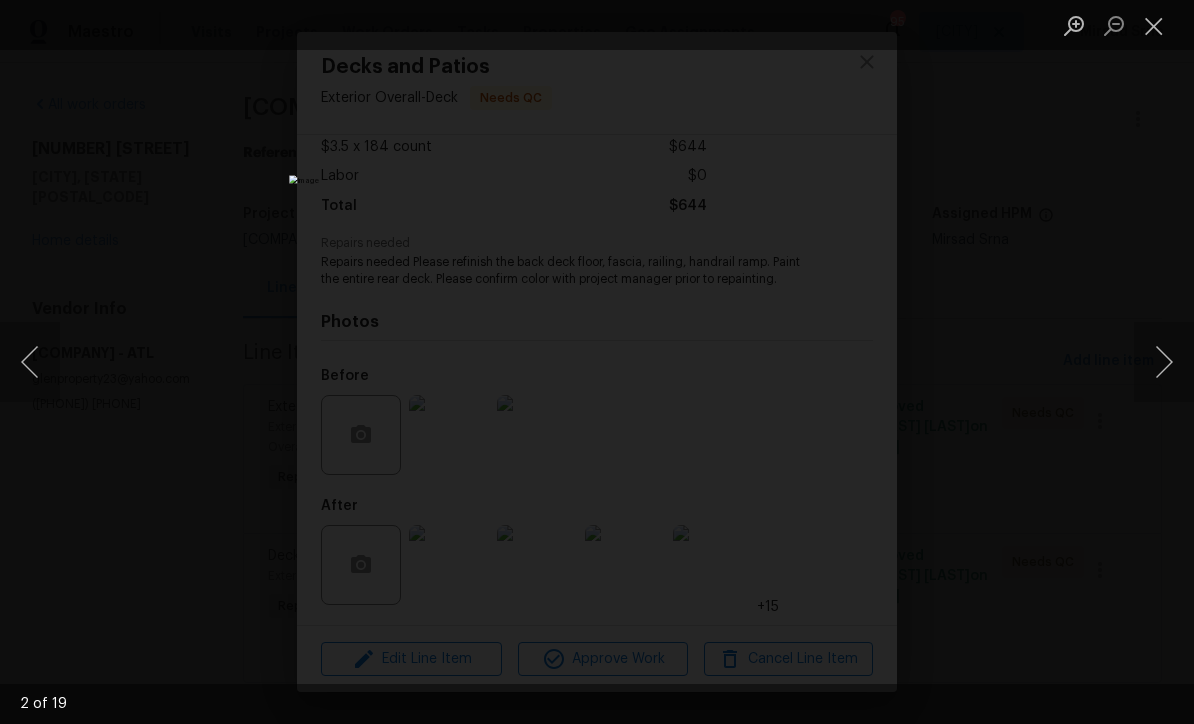 click at bounding box center [1164, 362] 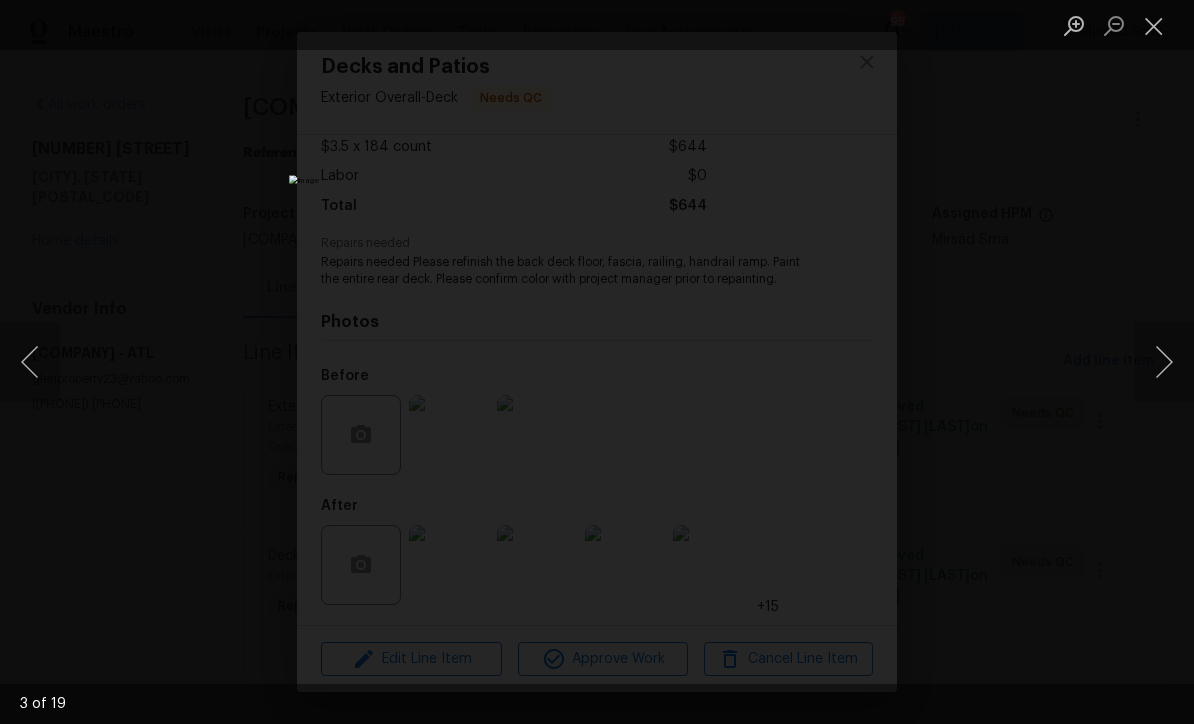 click at bounding box center (1164, 362) 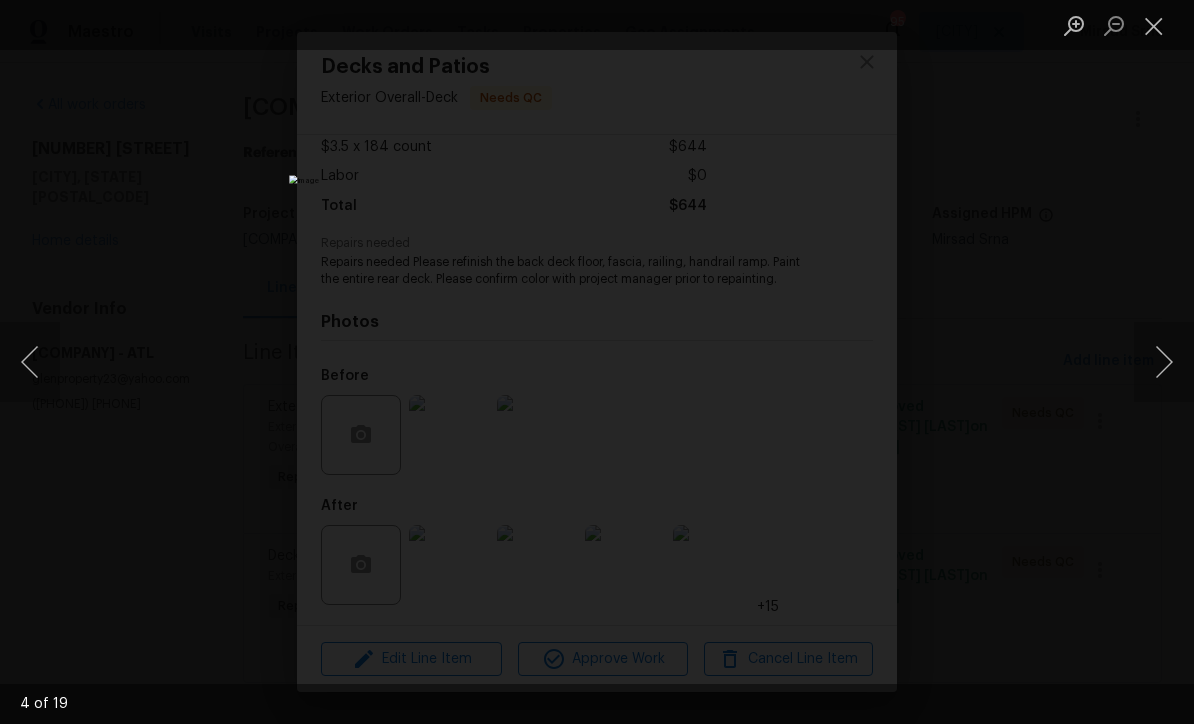 click at bounding box center (1164, 362) 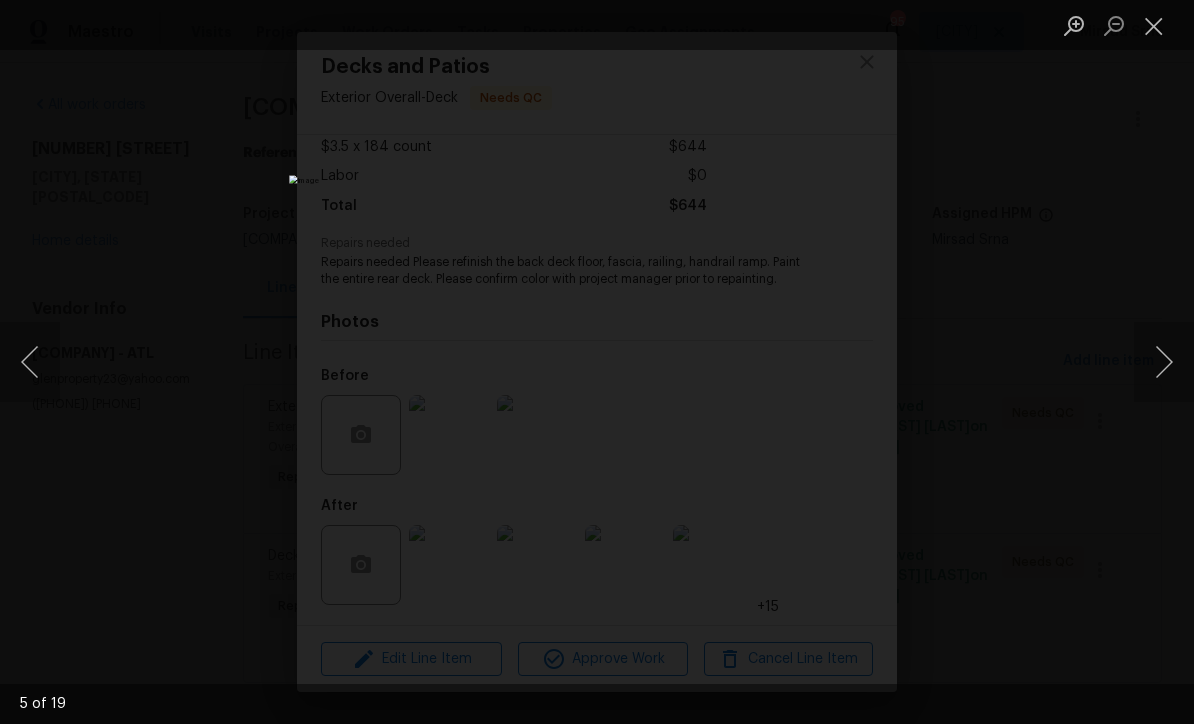 click at bounding box center [1164, 362] 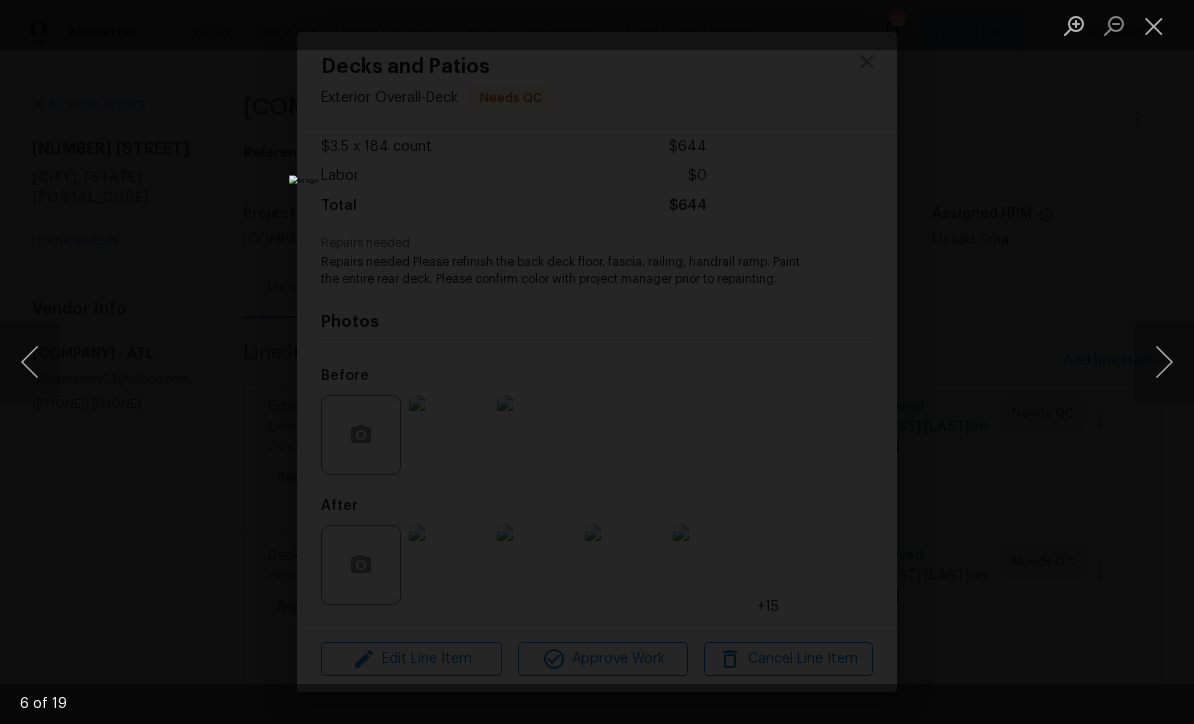 click at bounding box center [1164, 362] 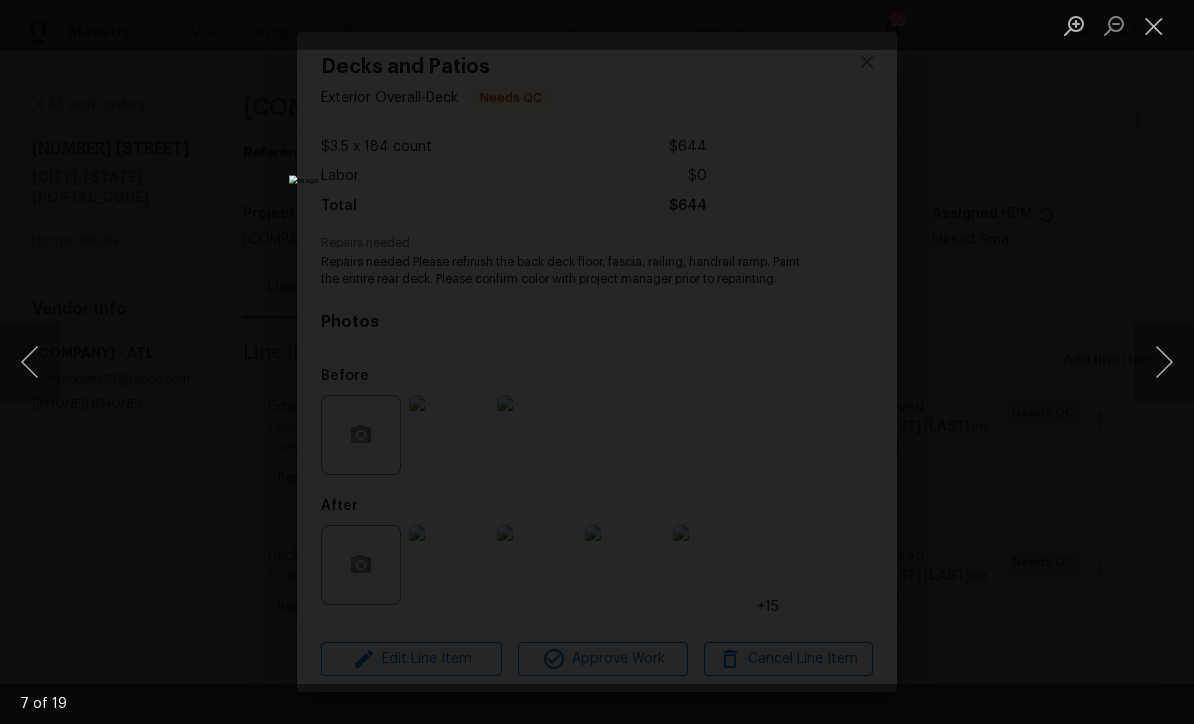 click at bounding box center [1164, 362] 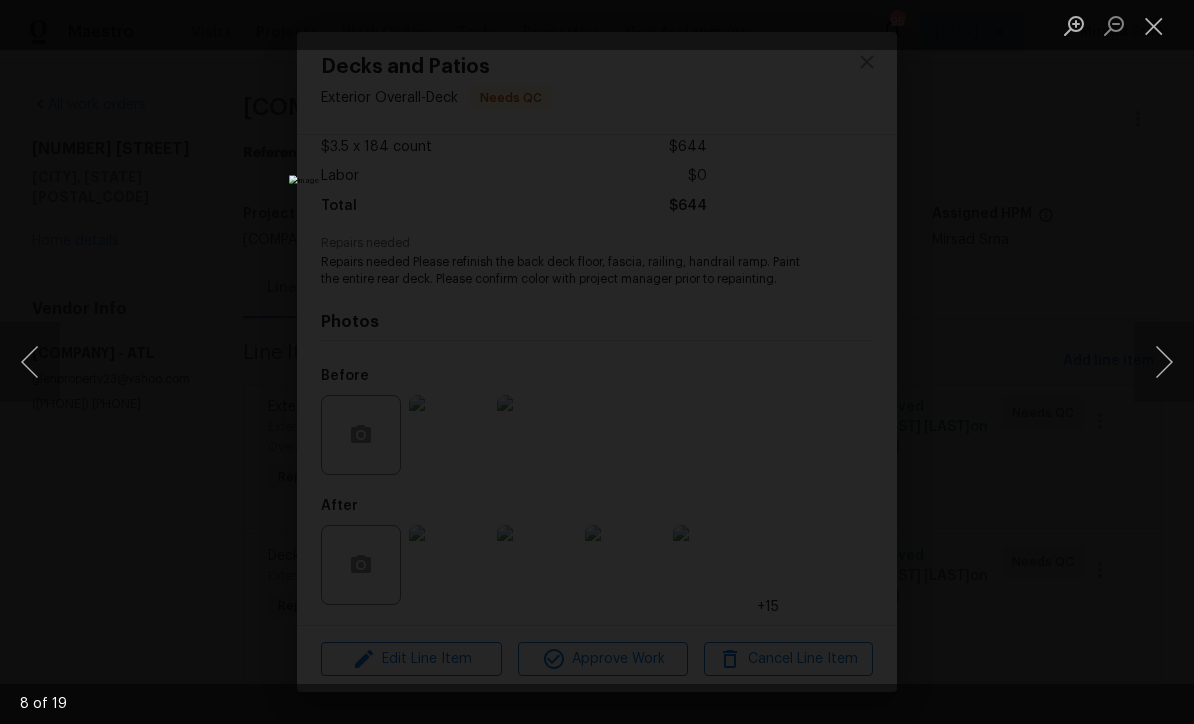 click at bounding box center [1164, 362] 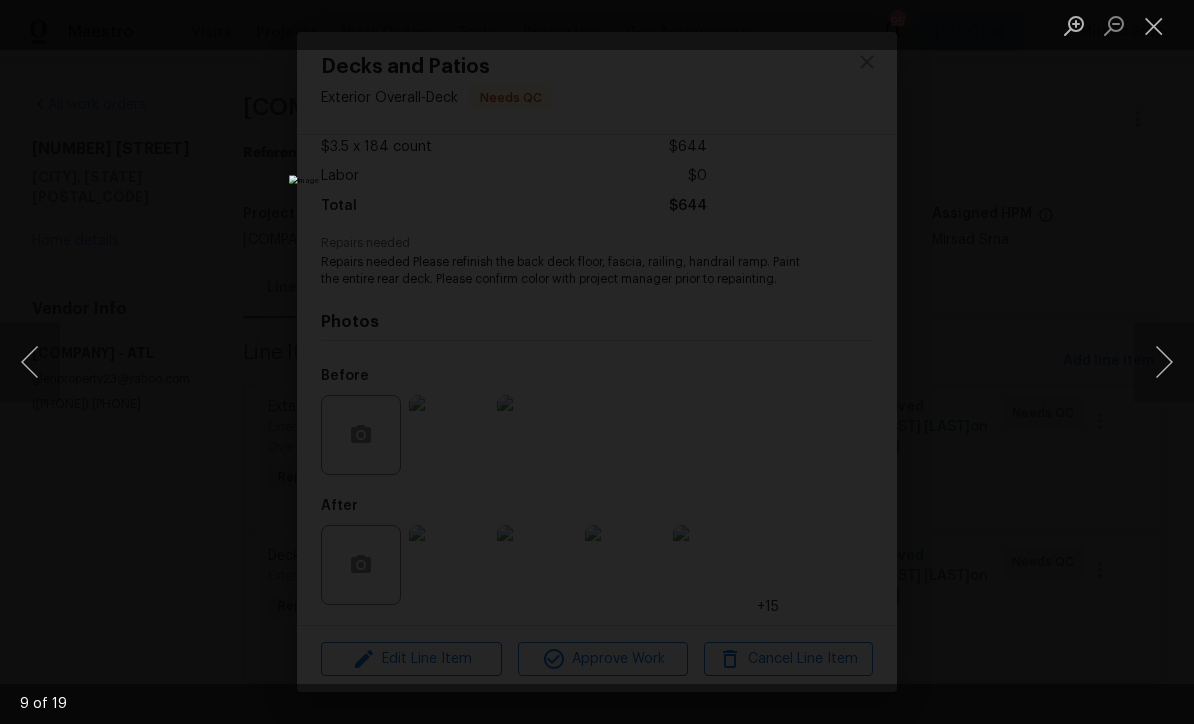 click at bounding box center (1164, 362) 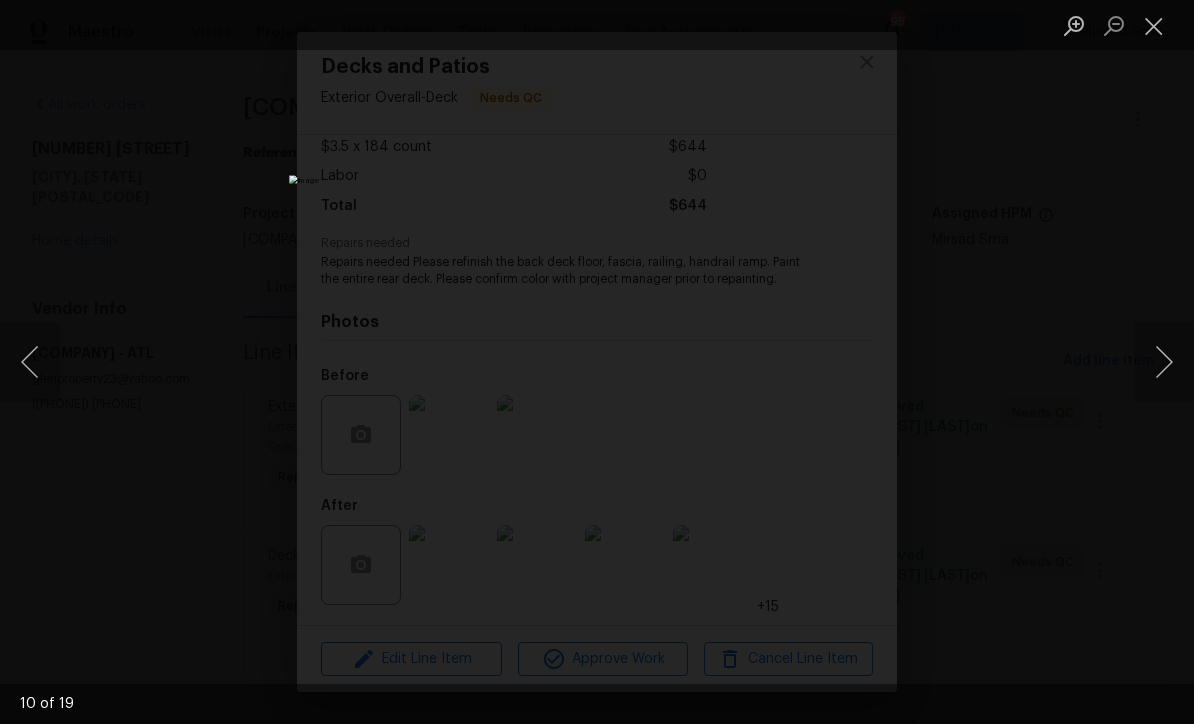 click at bounding box center [1164, 362] 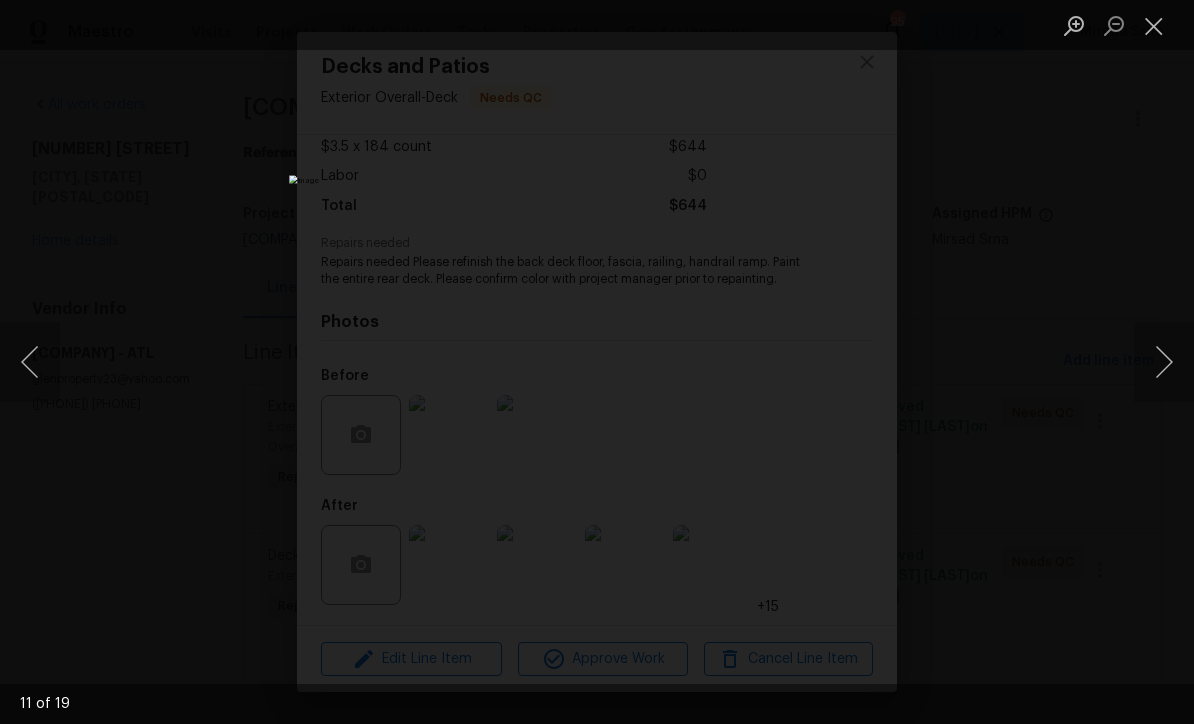 click at bounding box center (1164, 362) 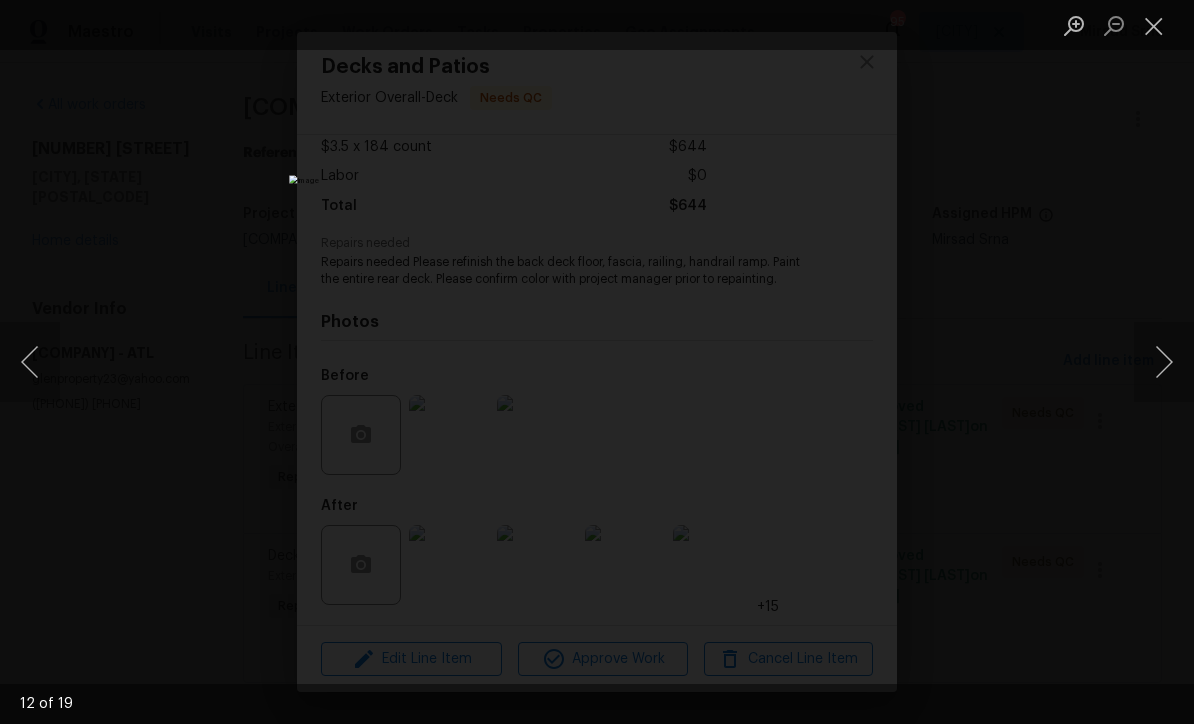 click at bounding box center [1164, 362] 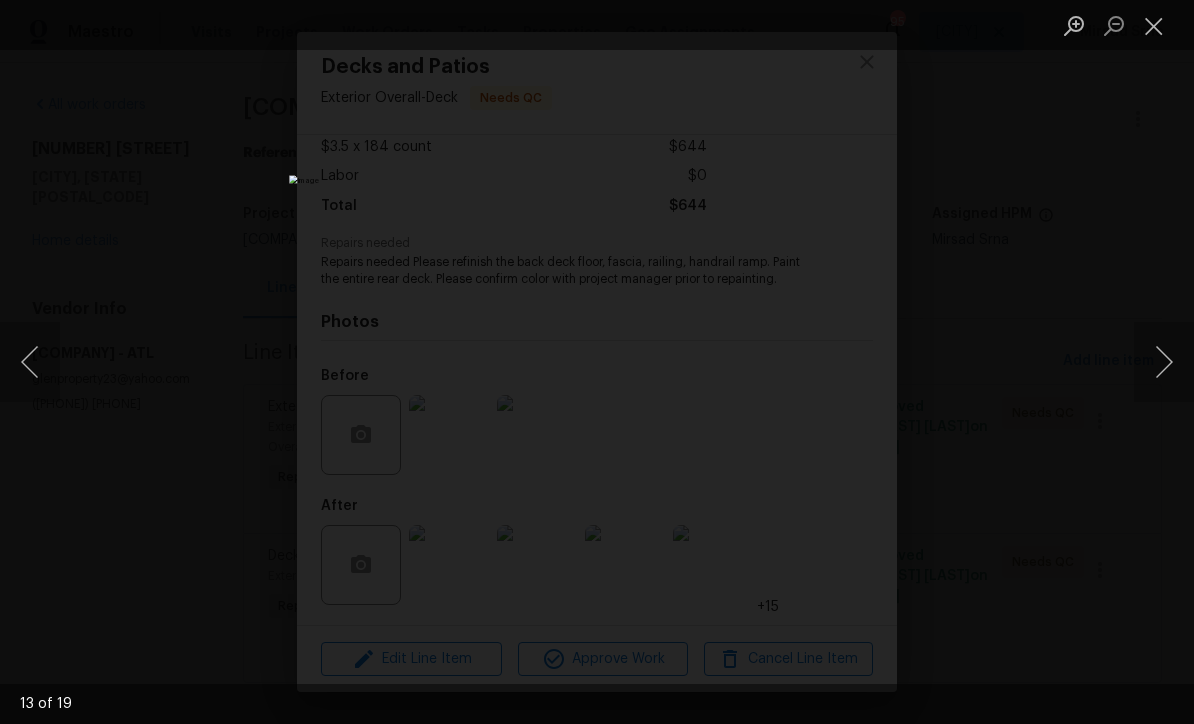 click at bounding box center [1164, 362] 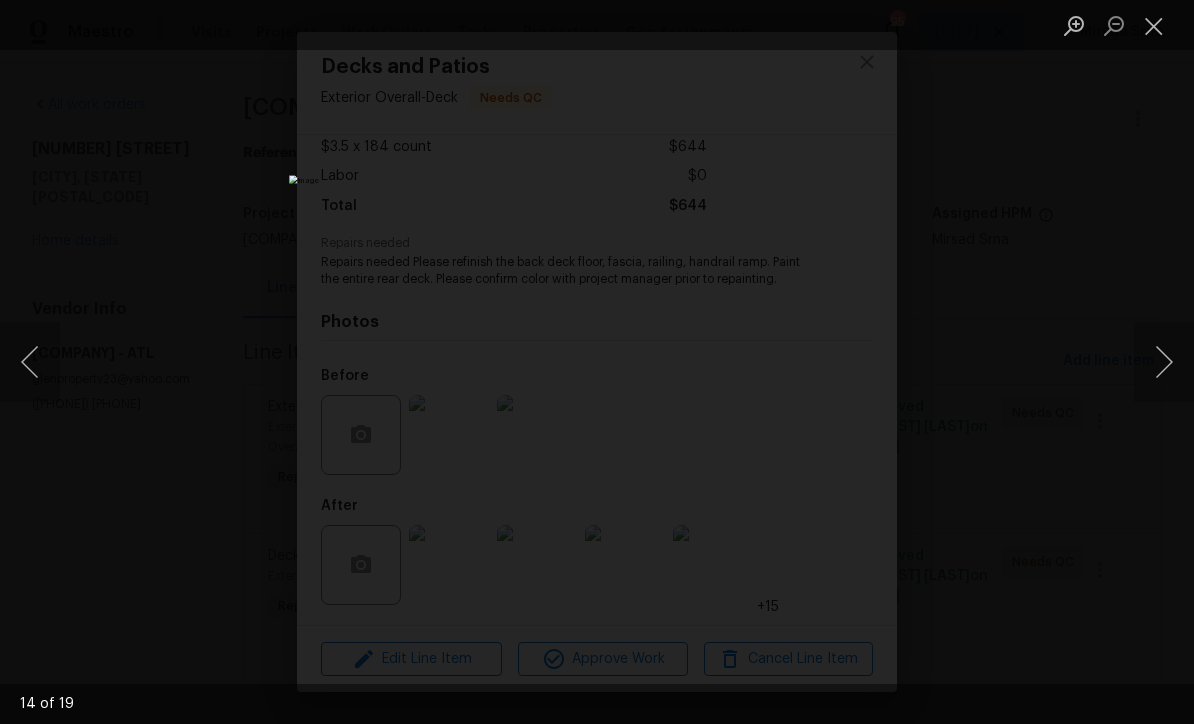 click at bounding box center (1164, 362) 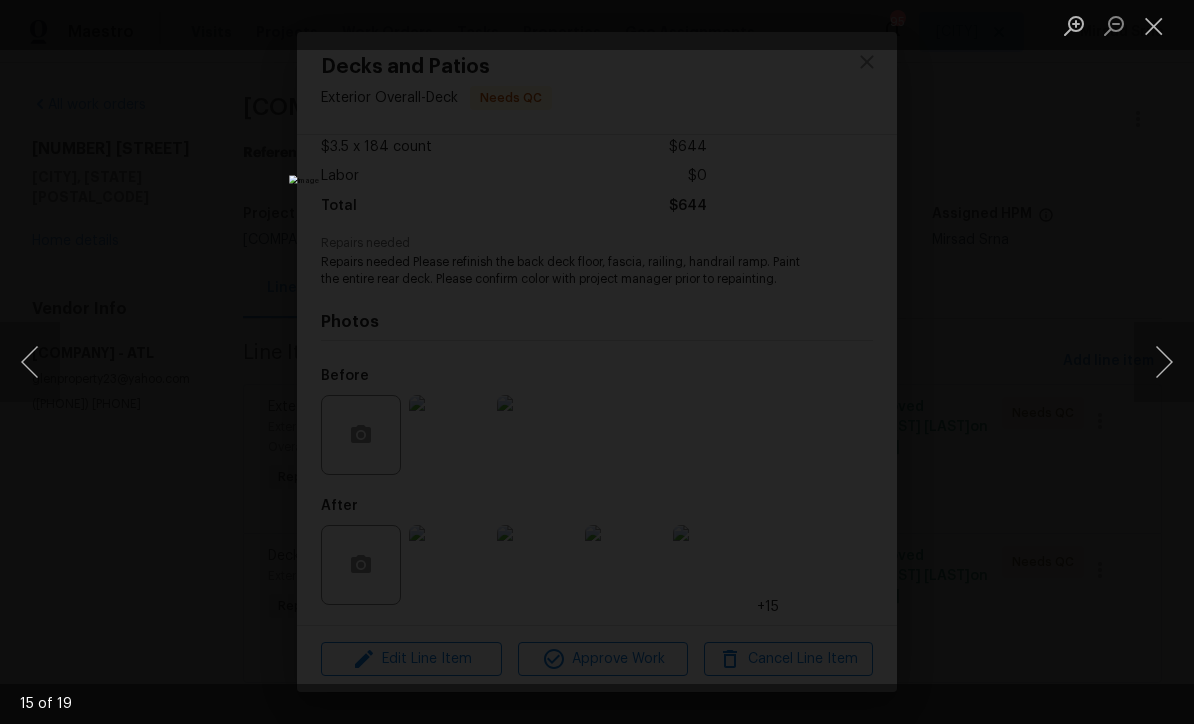 click at bounding box center [1164, 362] 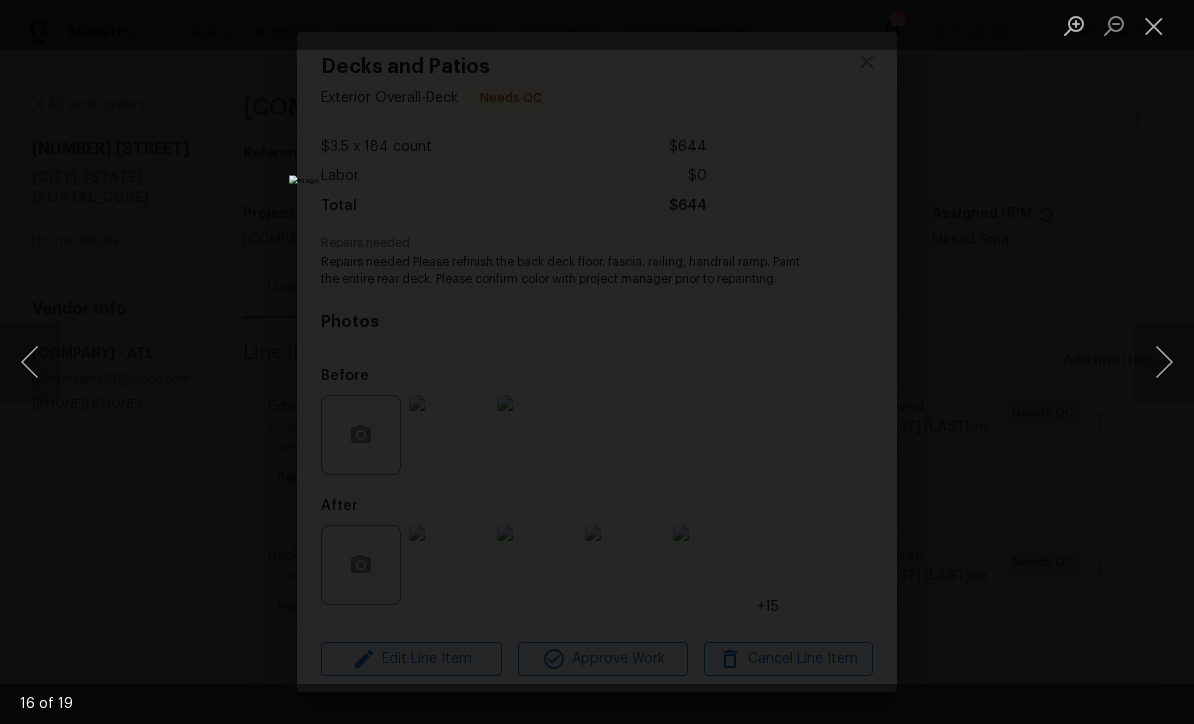 click at bounding box center (1154, 25) 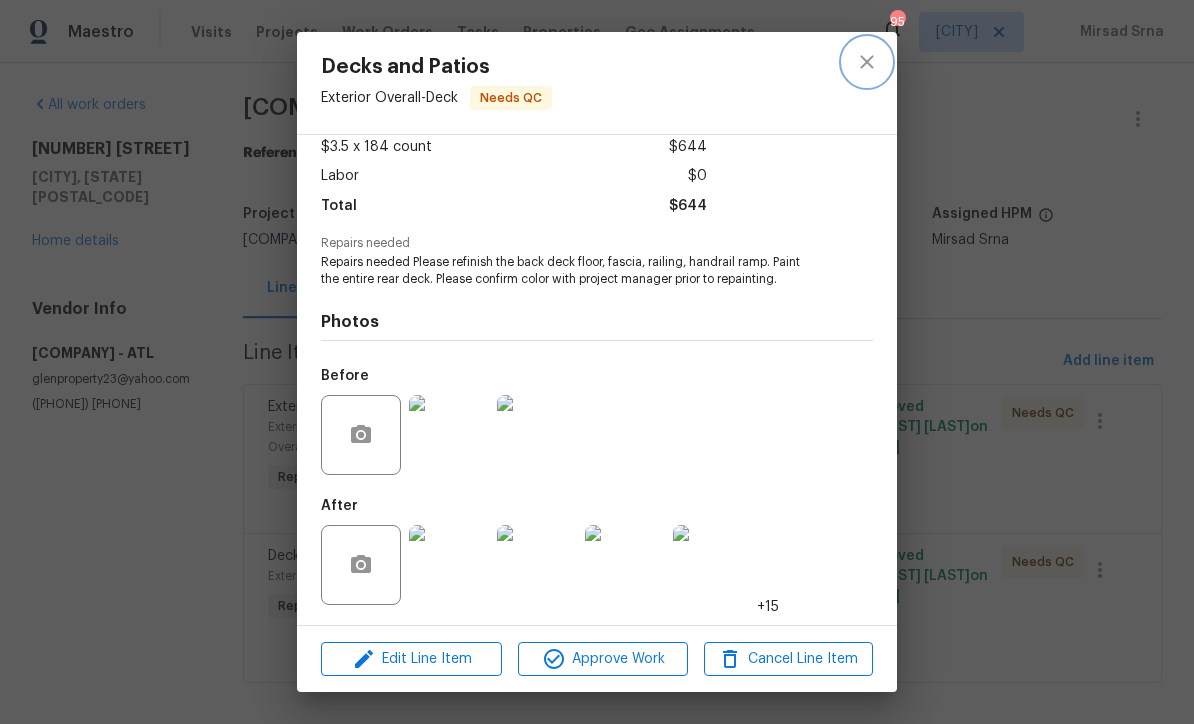 click 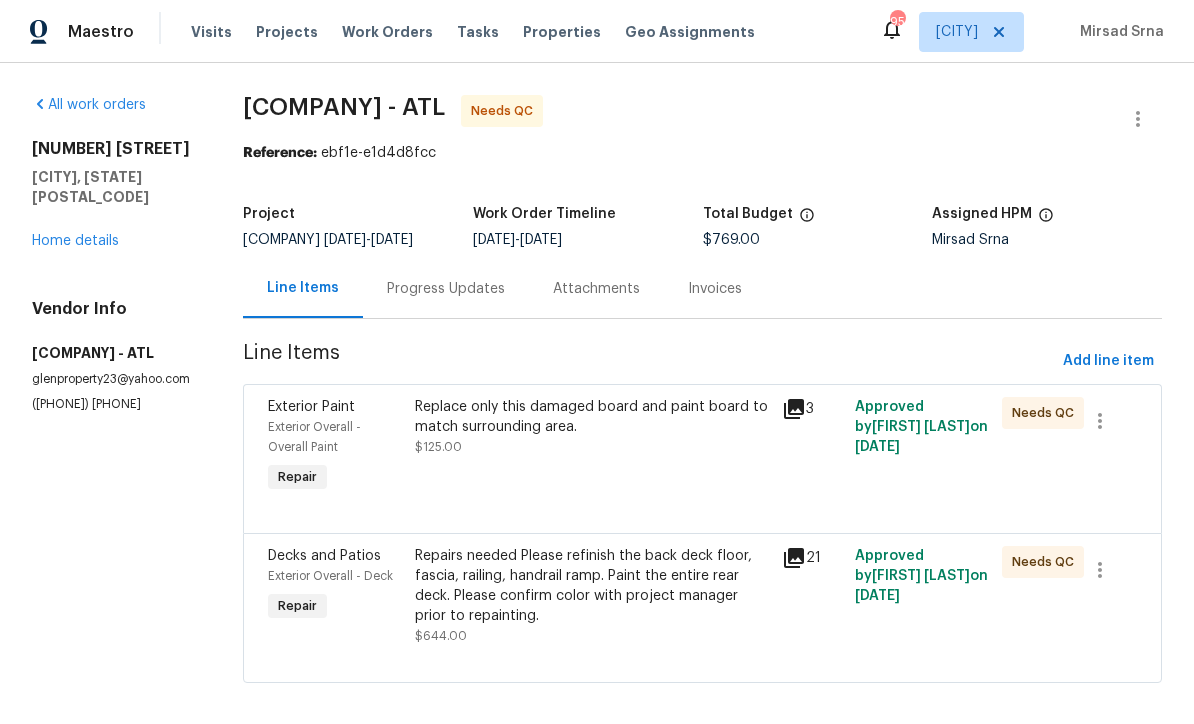 click on "Replace only this damaged board and paint board to match surrounding area." at bounding box center (592, 417) 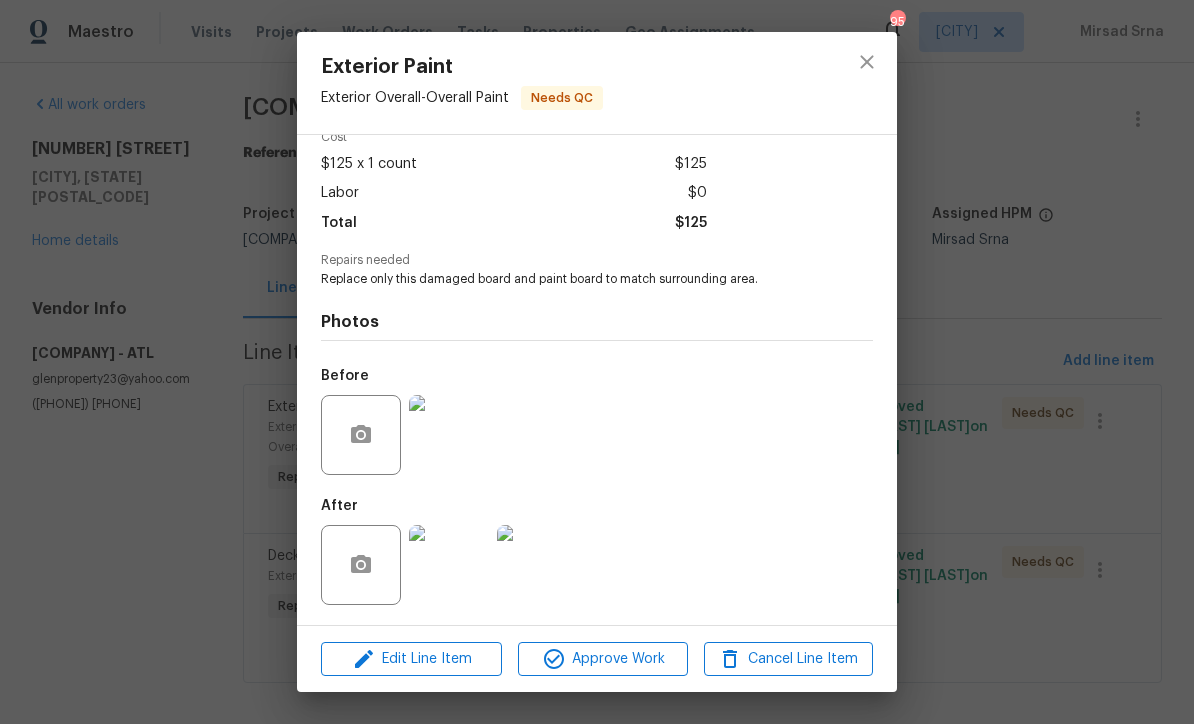 scroll, scrollTop: 102, scrollLeft: 0, axis: vertical 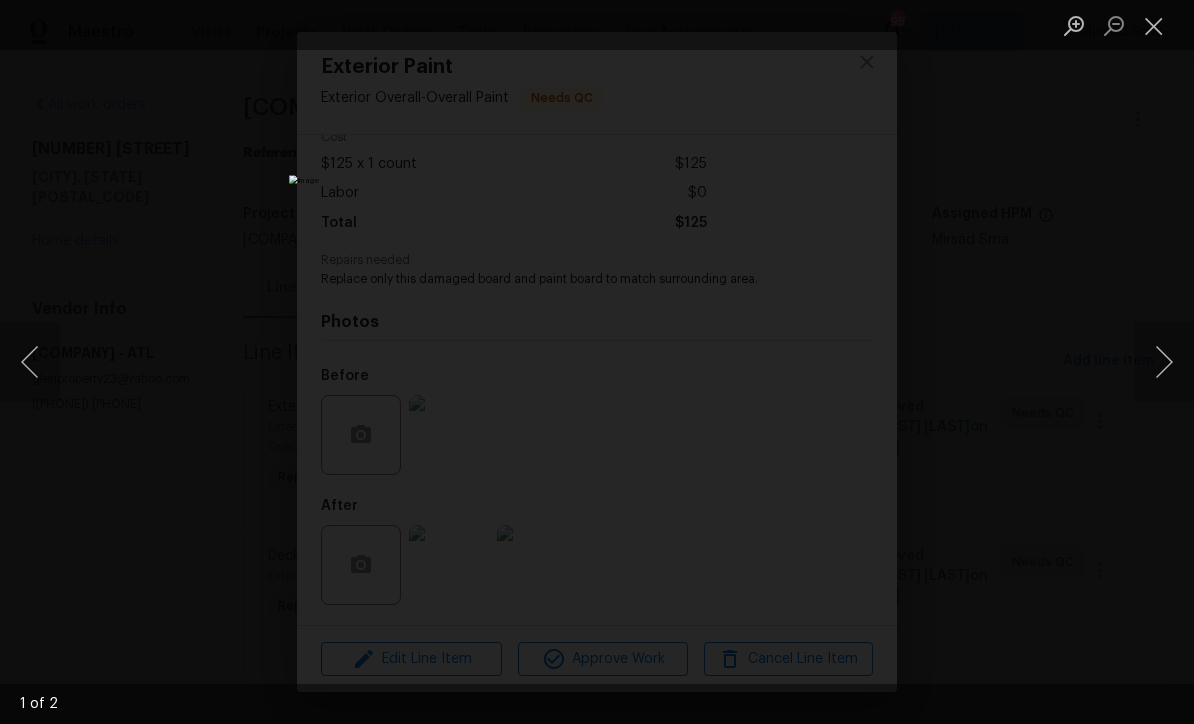 click at bounding box center (1164, 362) 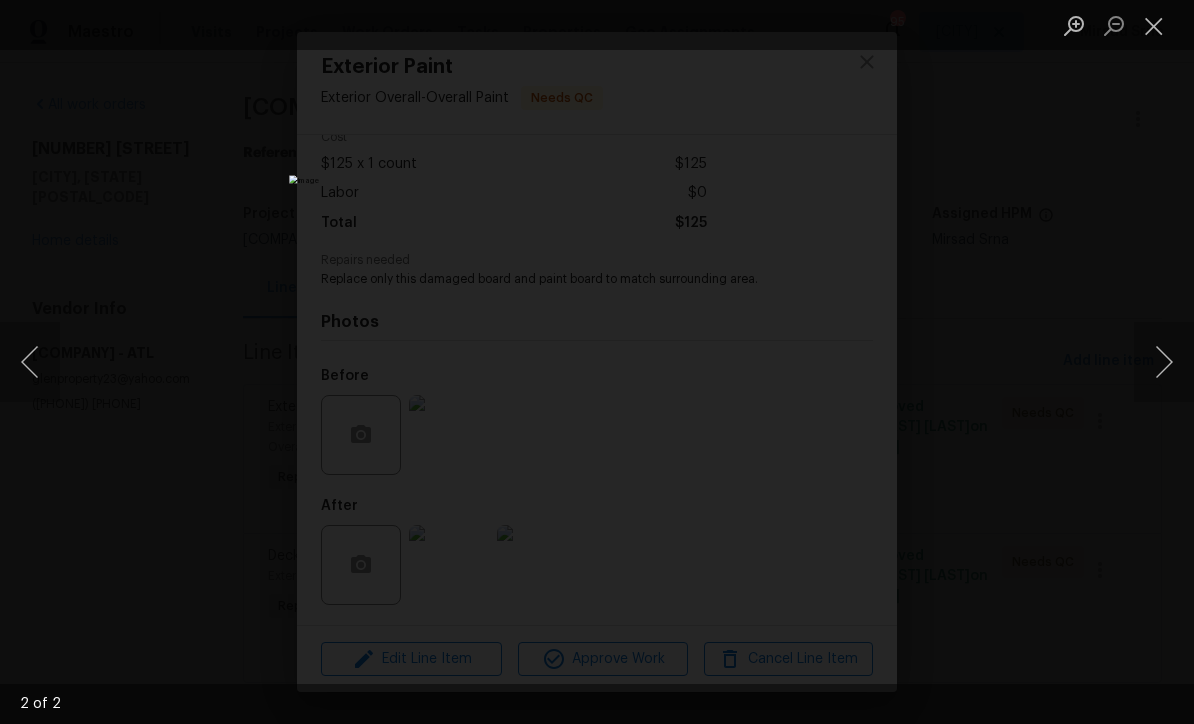 click at bounding box center (1164, 362) 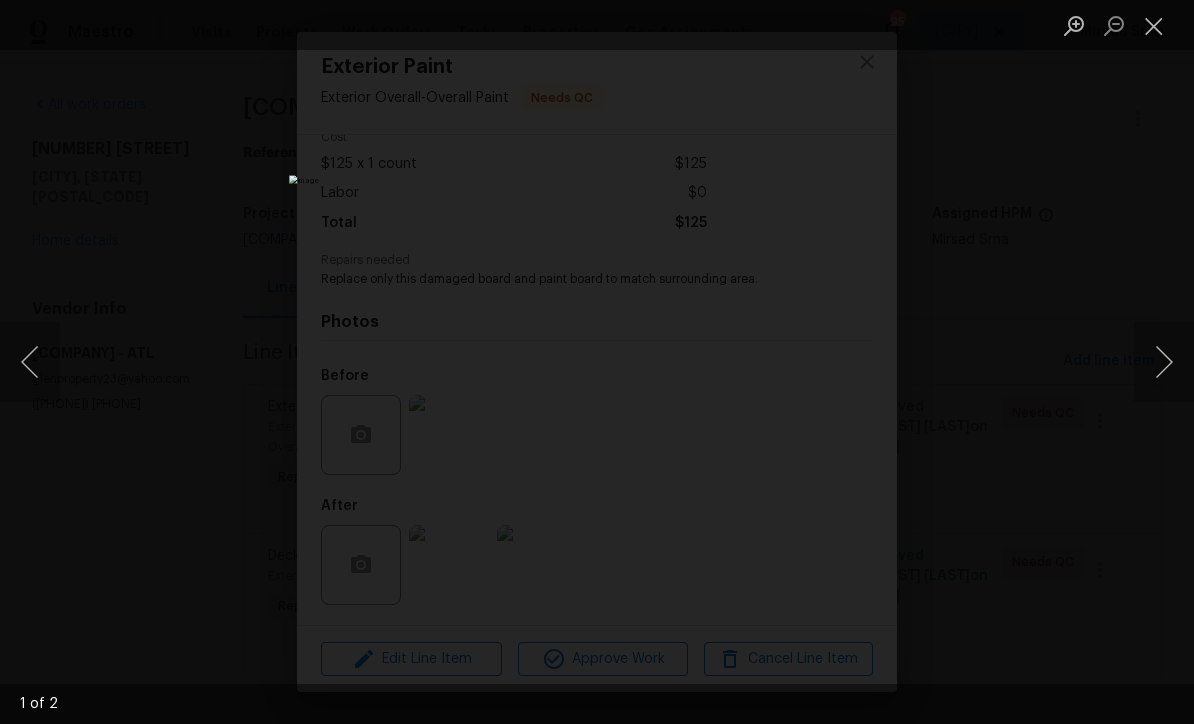 click at bounding box center (1154, 25) 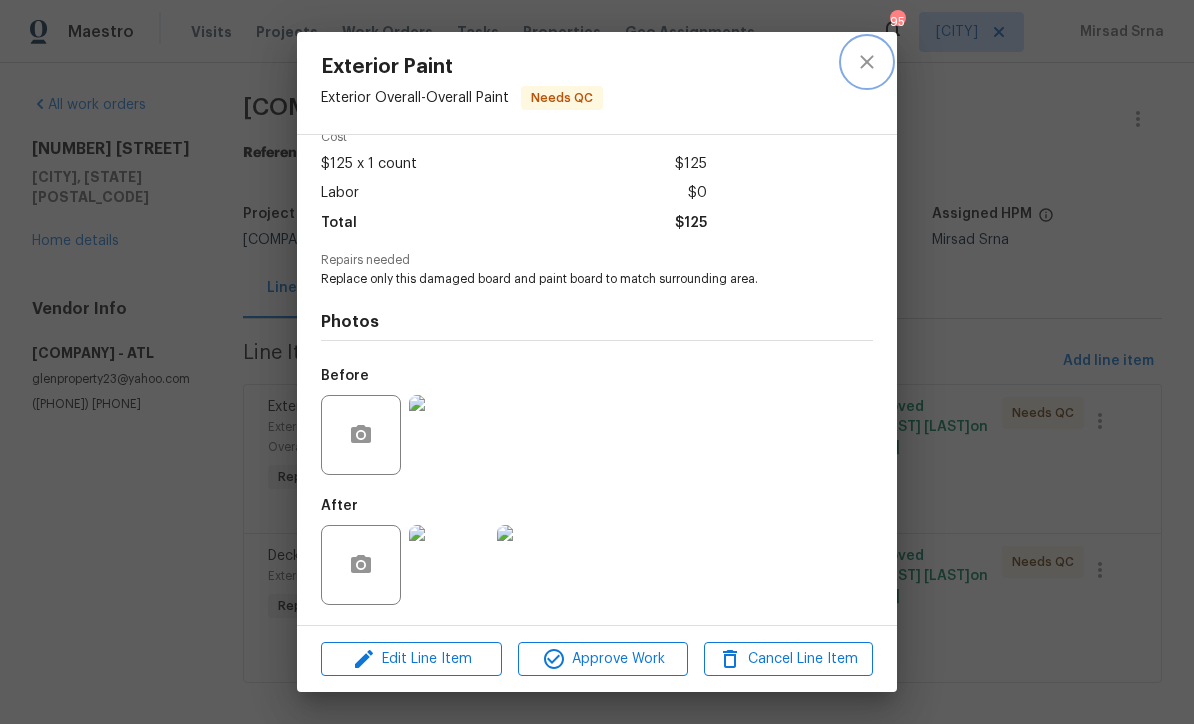 click 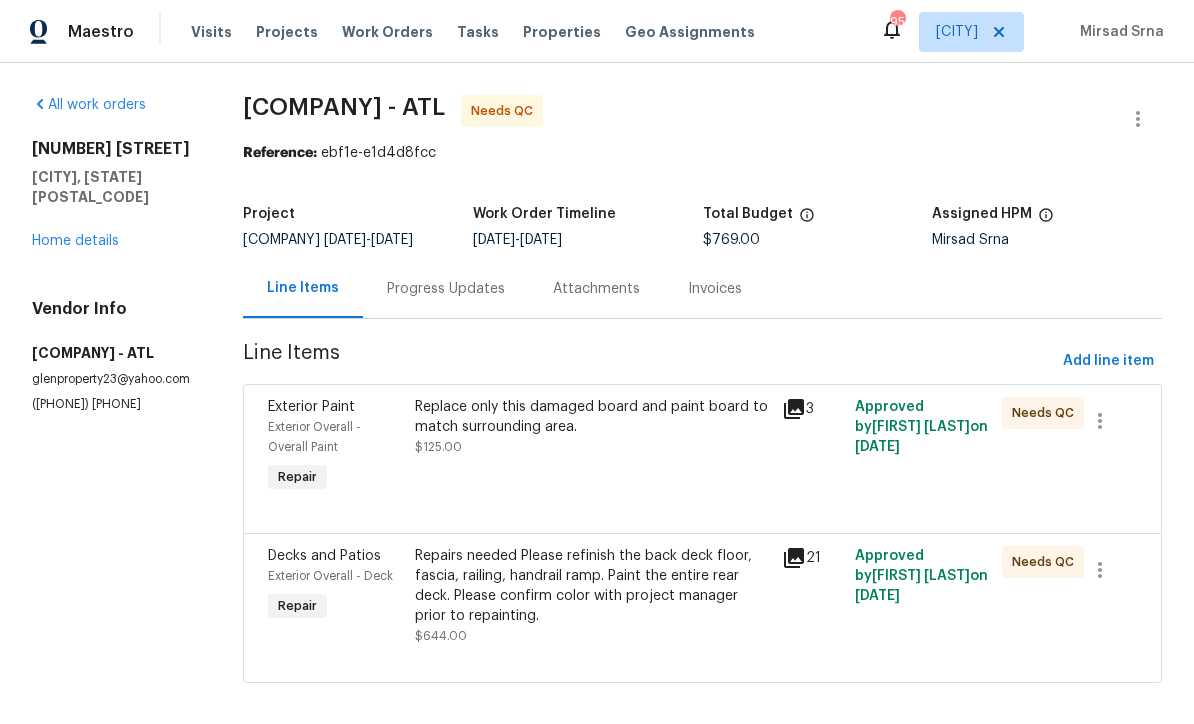 scroll, scrollTop: 0, scrollLeft: 0, axis: both 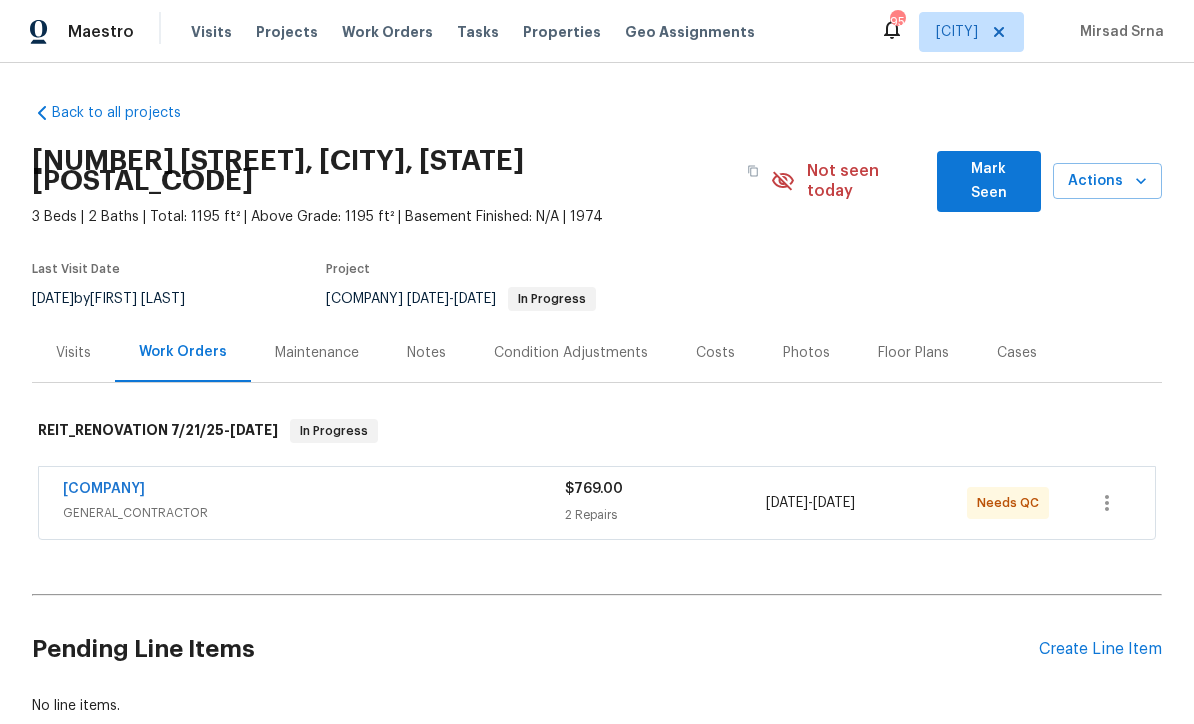 click on "Mark Seen" at bounding box center (989, 181) 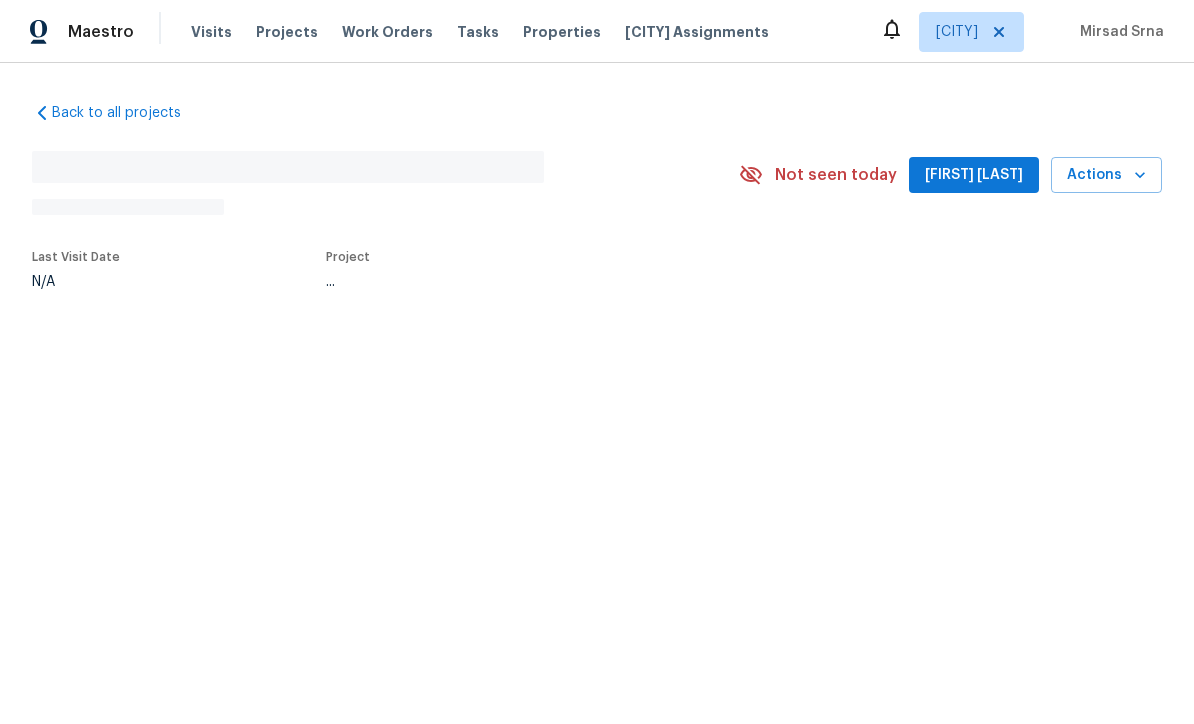 scroll, scrollTop: 0, scrollLeft: 0, axis: both 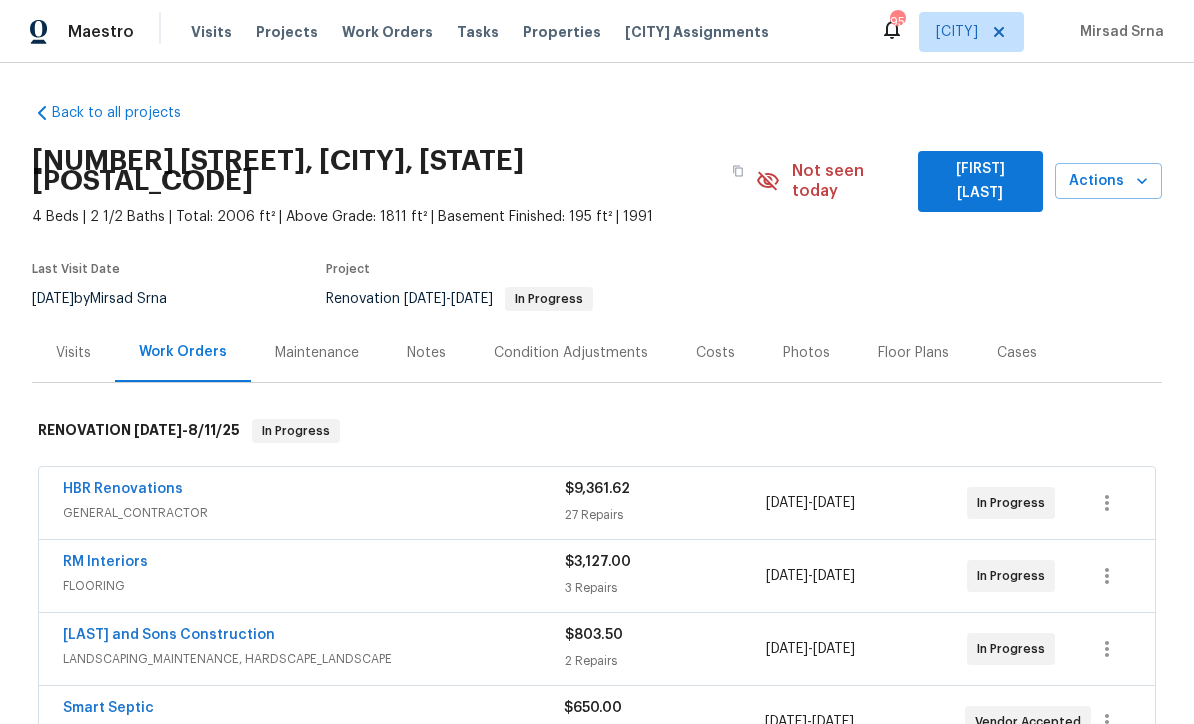 click on "Mark Seen" at bounding box center [980, 181] 